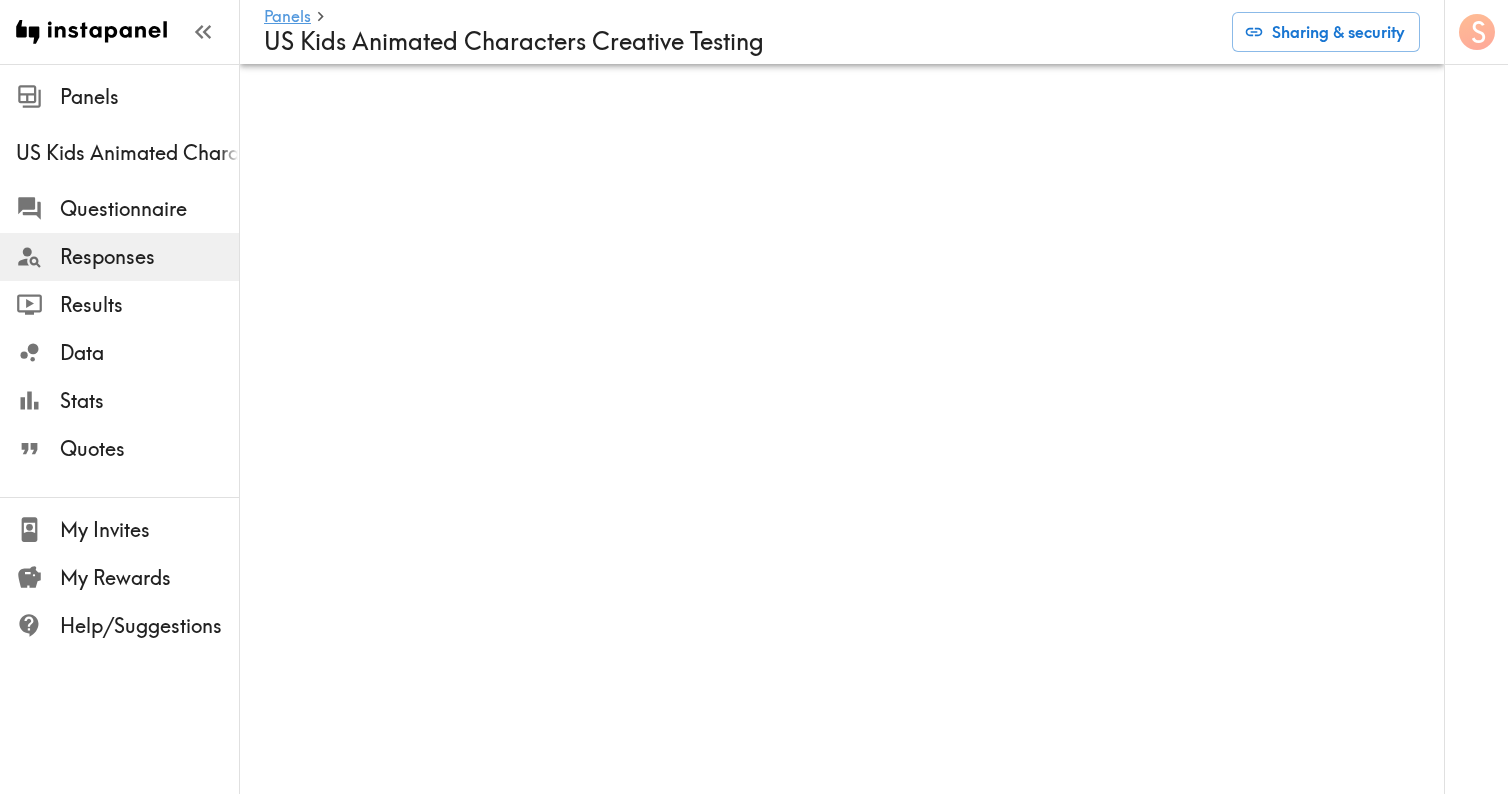 scroll, scrollTop: 0, scrollLeft: 0, axis: both 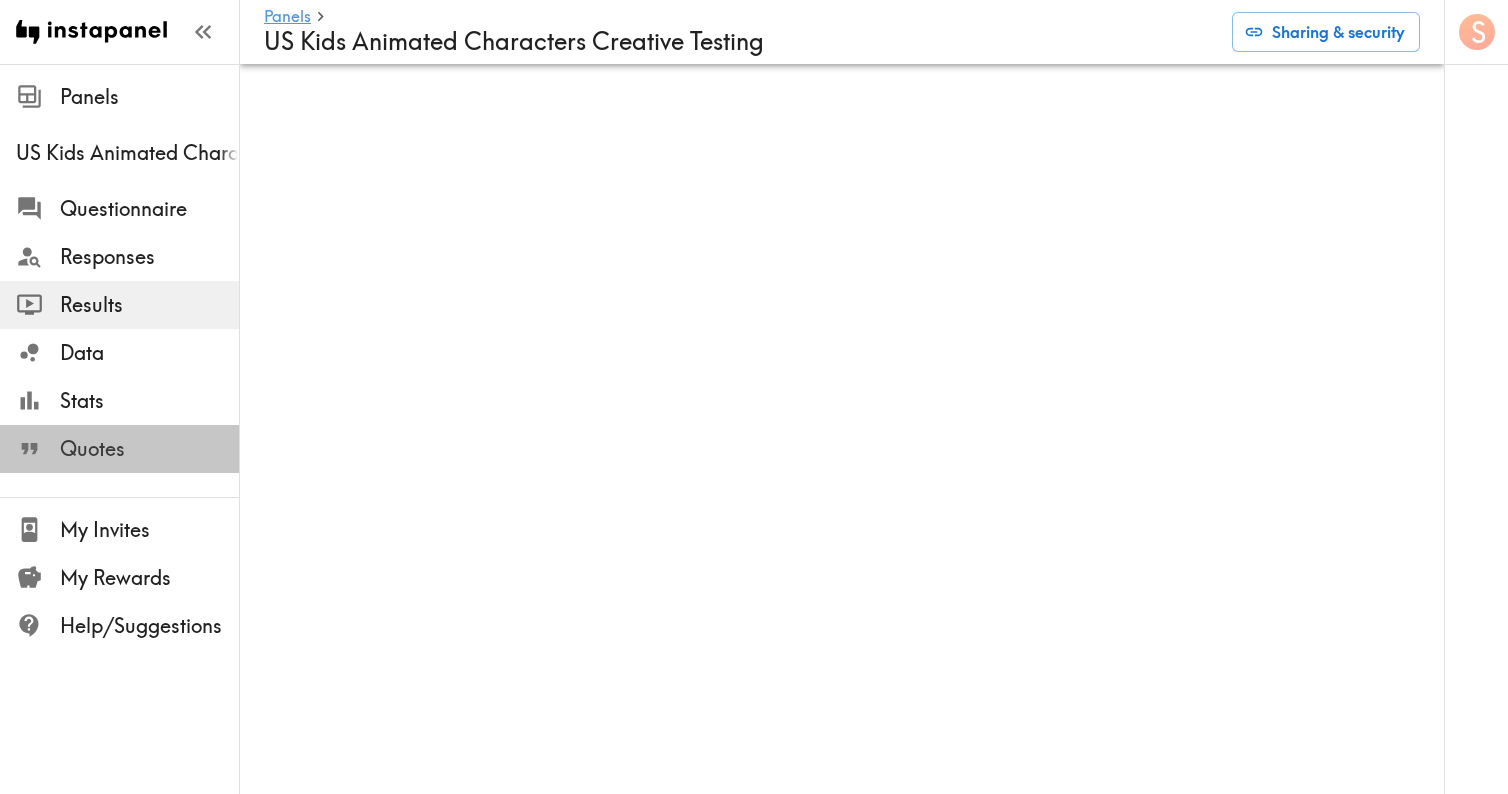 click 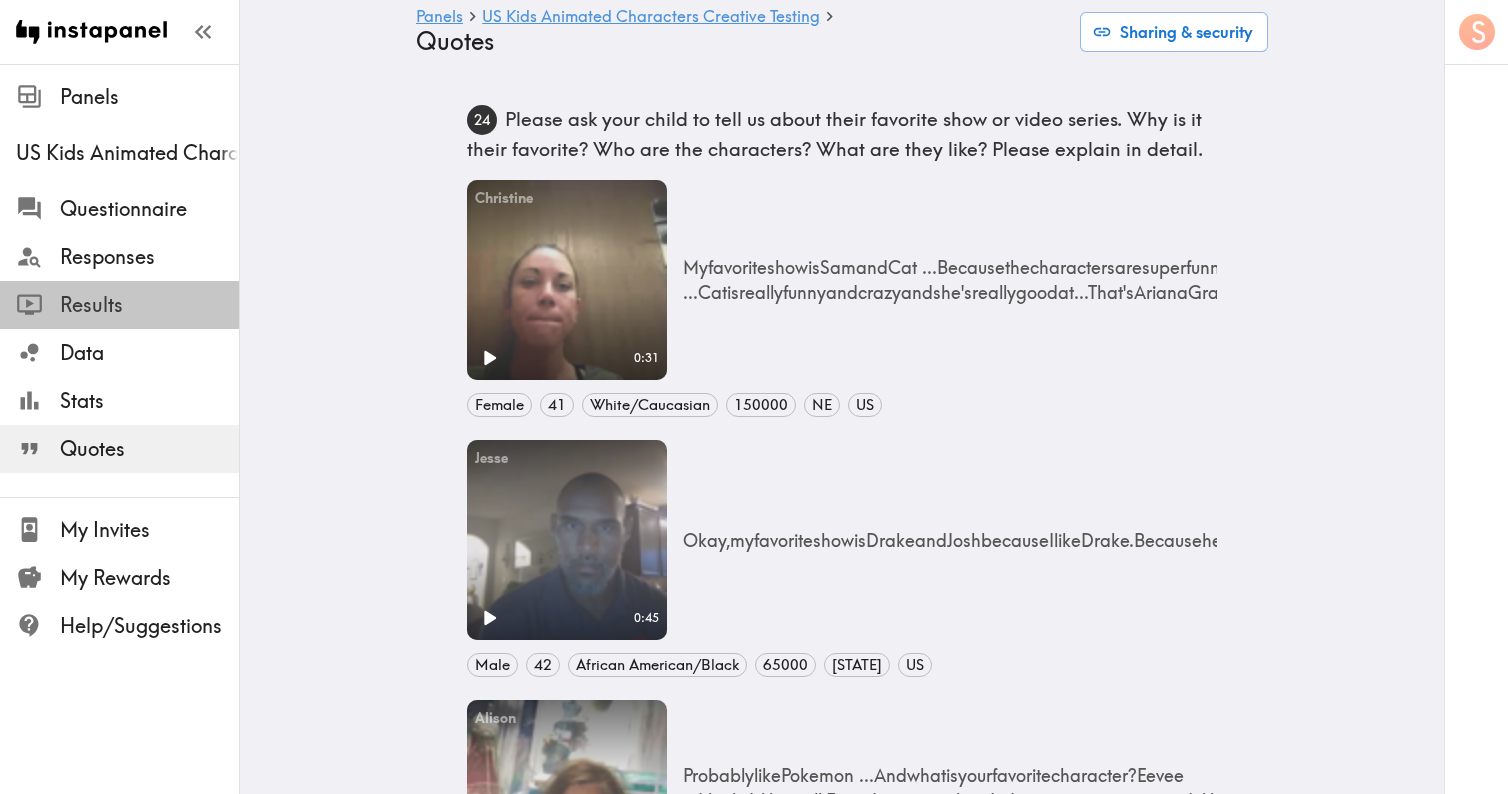 click on "Results" at bounding box center (149, 305) 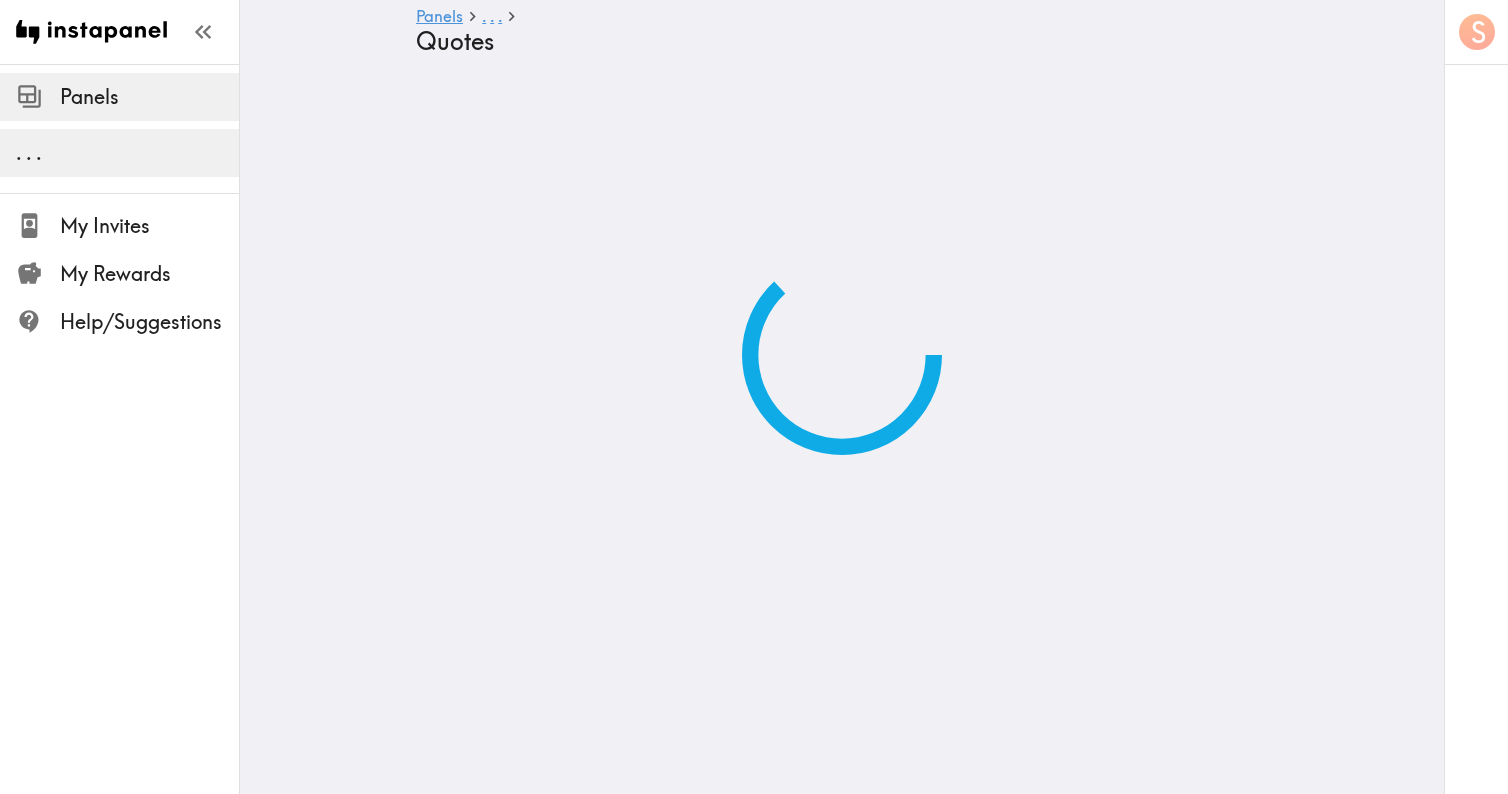 scroll, scrollTop: 0, scrollLeft: 0, axis: both 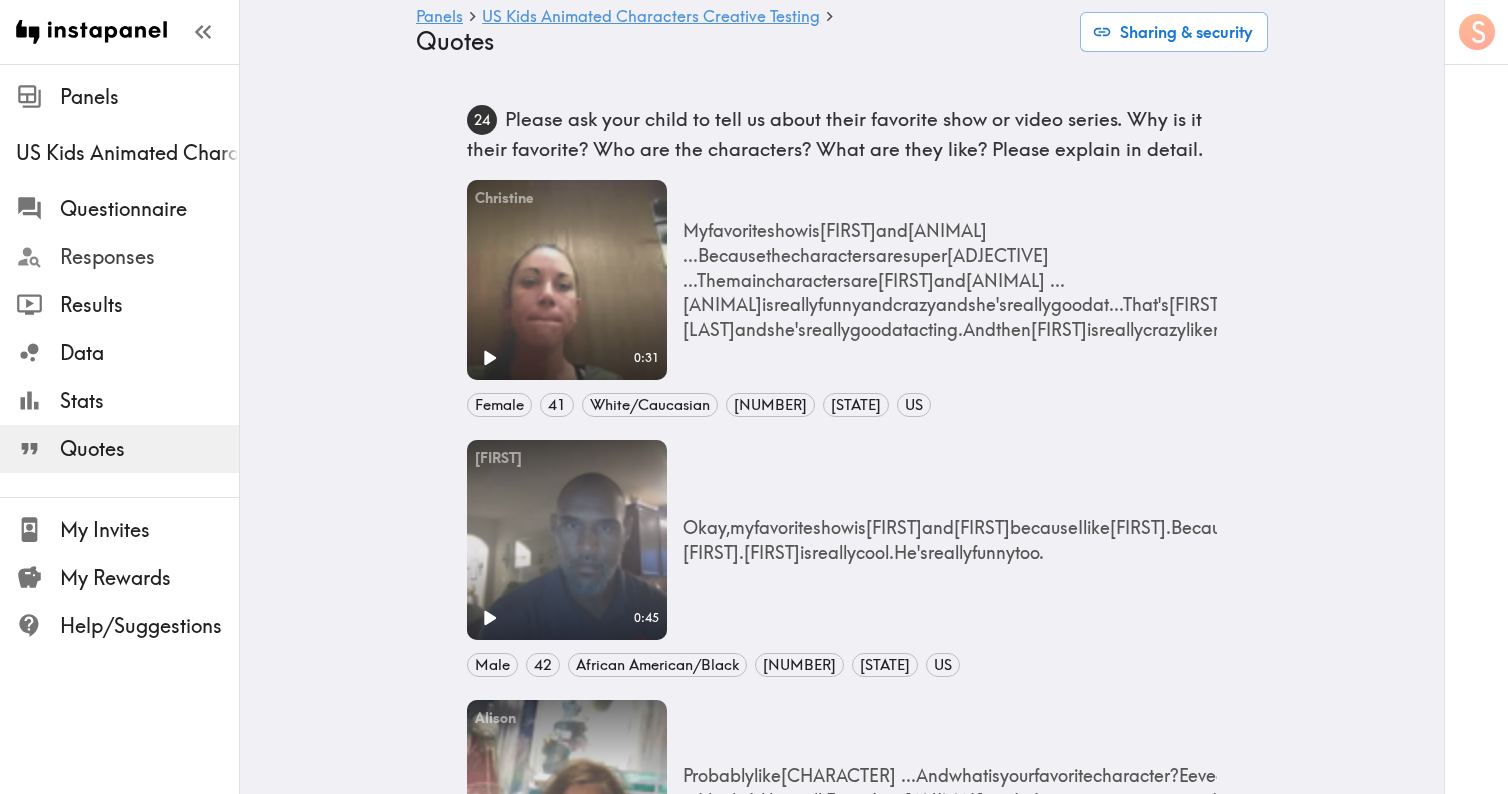click on "Responses" at bounding box center (149, 257) 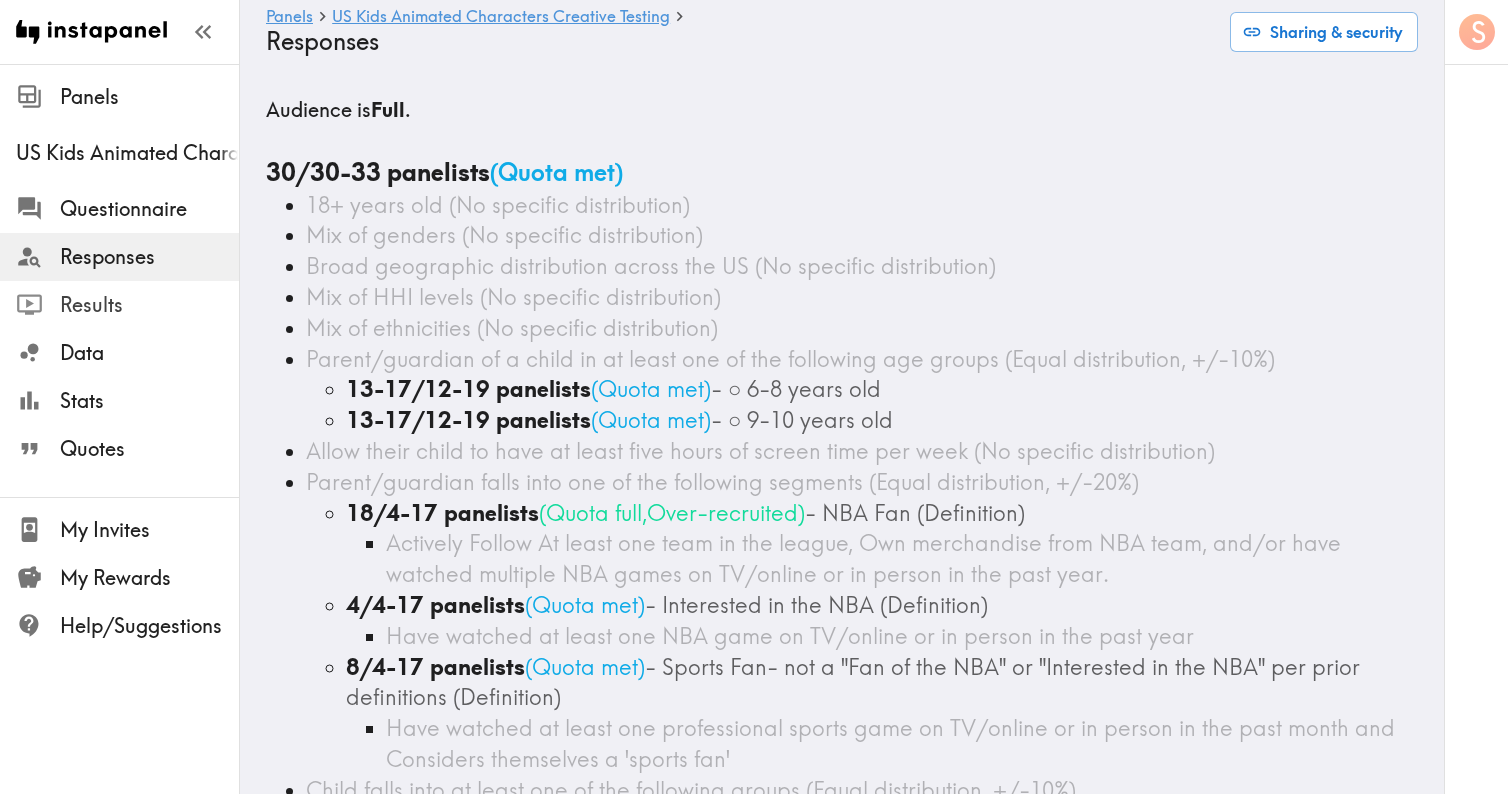 click on "Results" at bounding box center [149, 305] 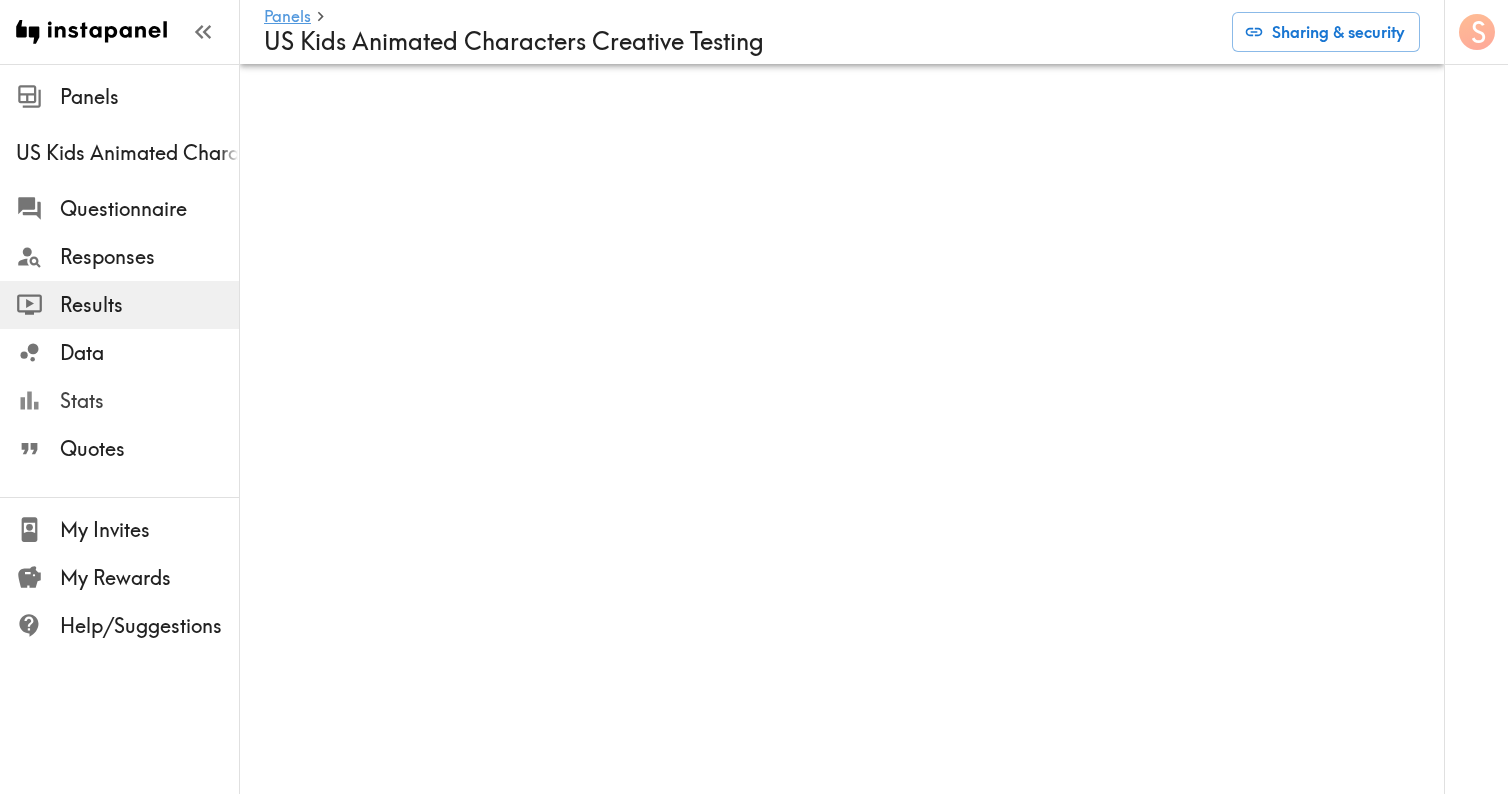click 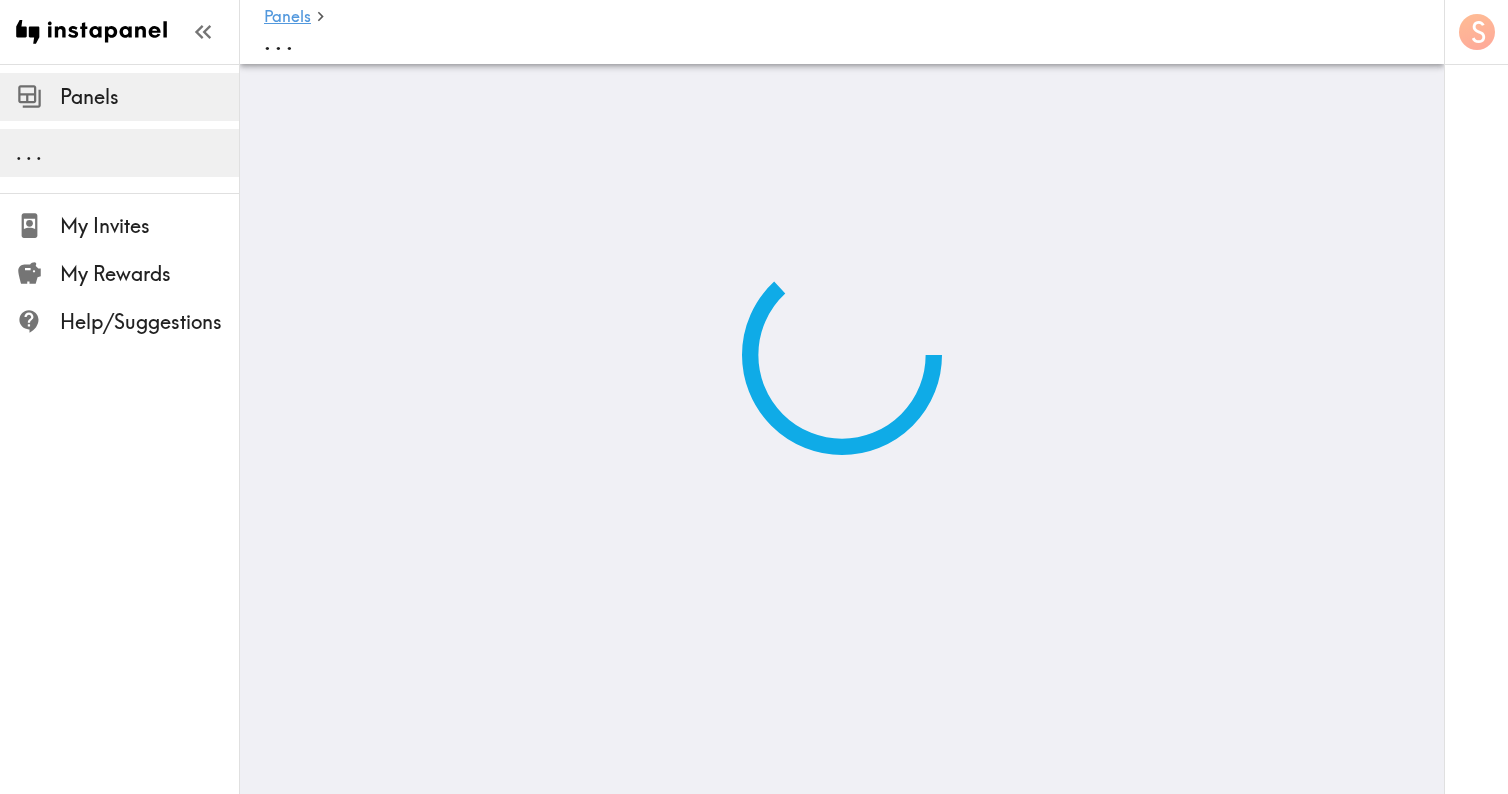 scroll, scrollTop: 0, scrollLeft: 0, axis: both 